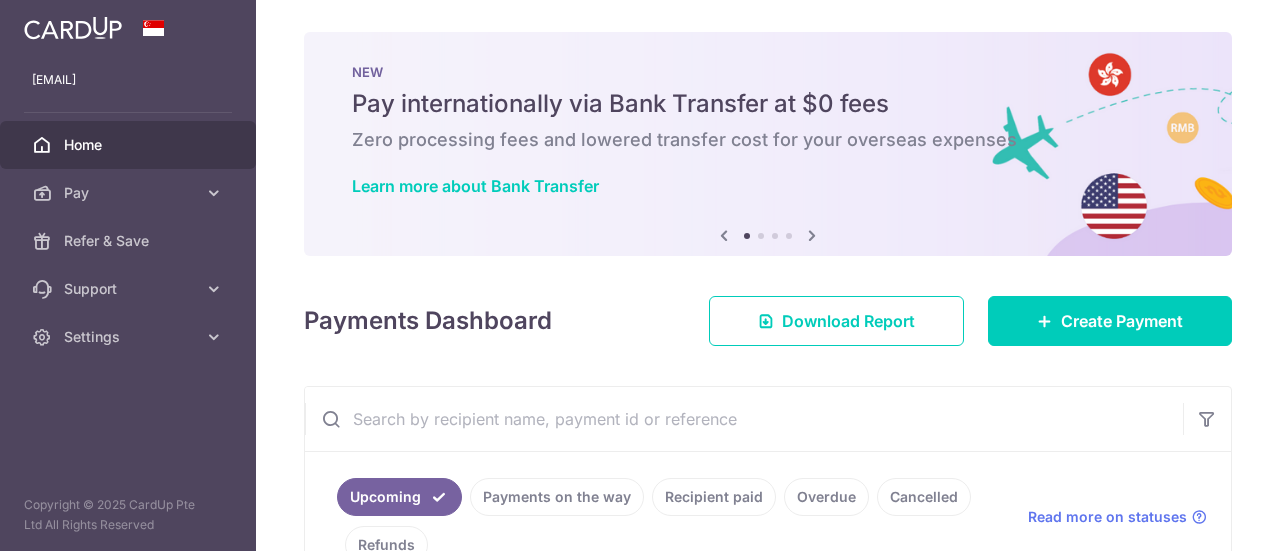 scroll, scrollTop: 0, scrollLeft: 0, axis: both 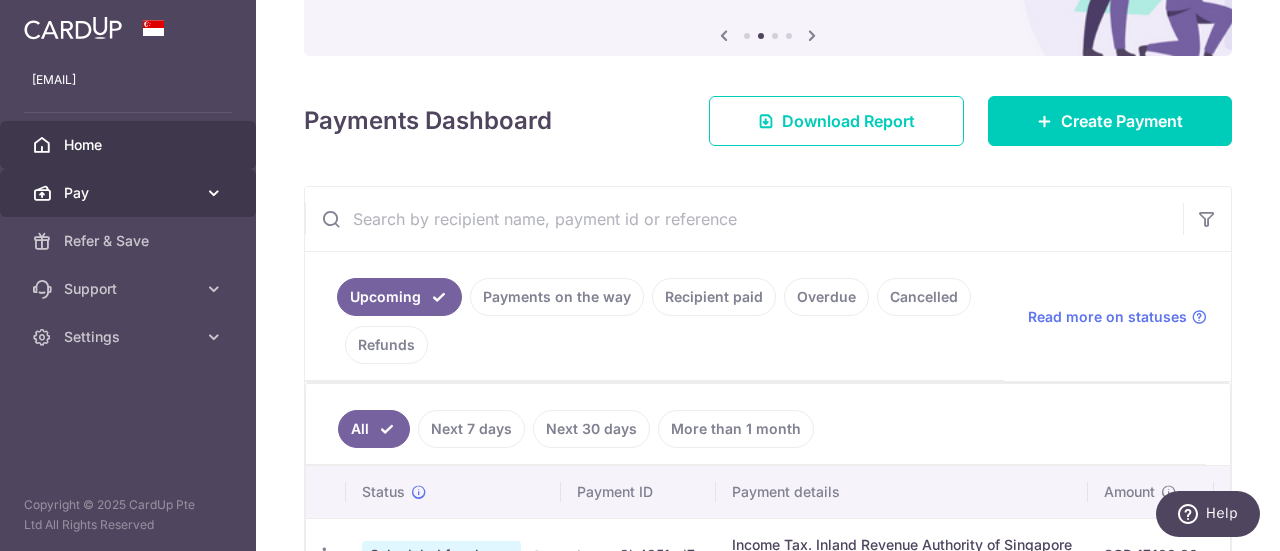 click at bounding box center (214, 193) 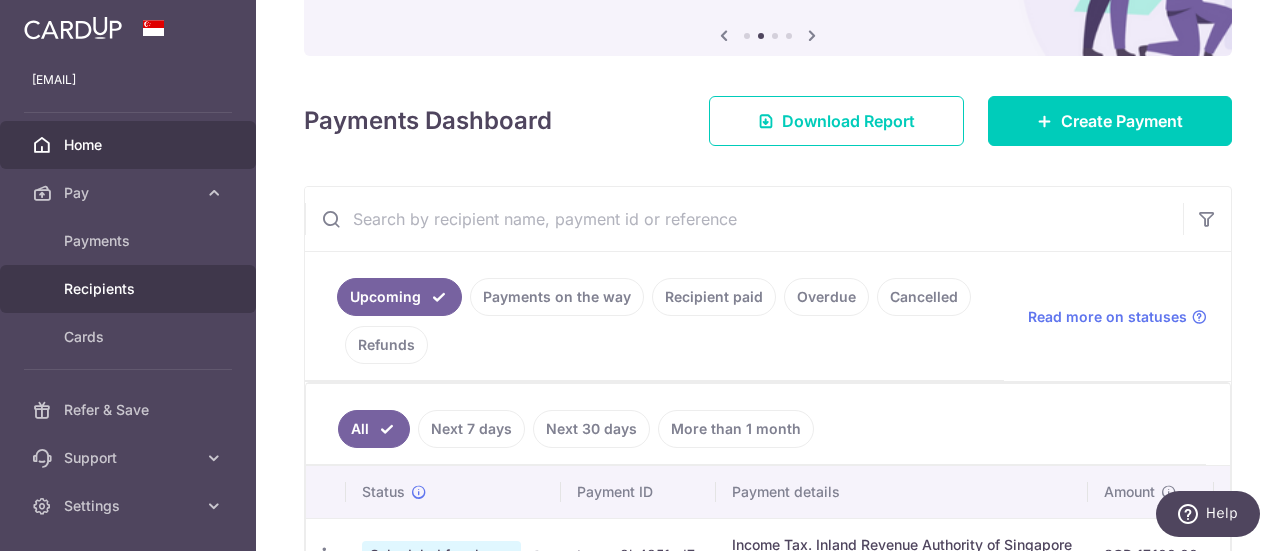 click on "Recipients" at bounding box center (130, 289) 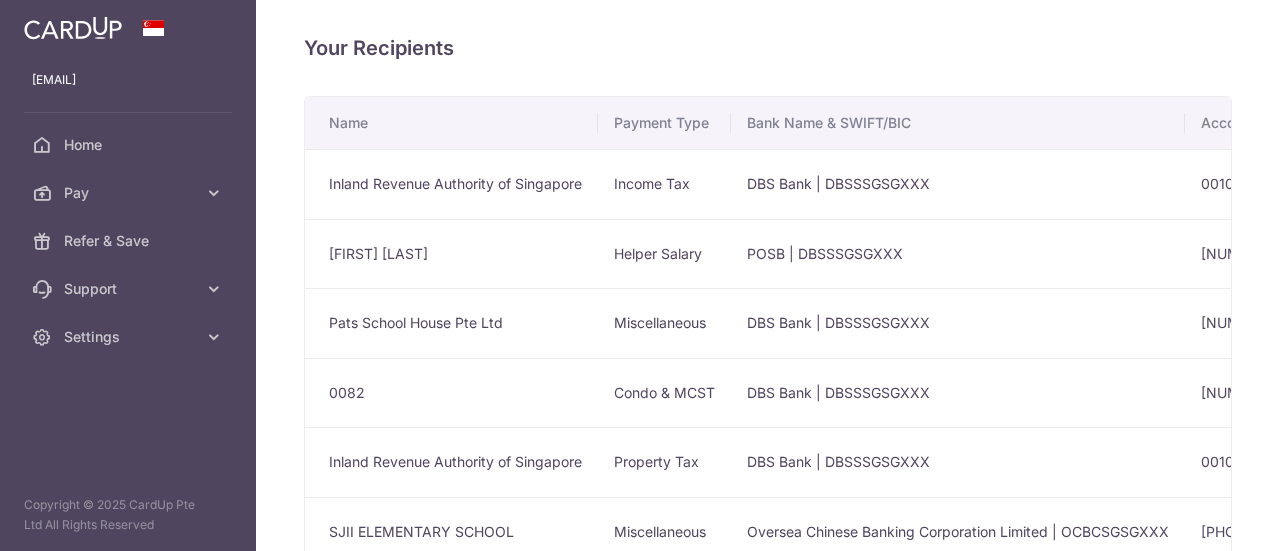 scroll, scrollTop: 0, scrollLeft: 0, axis: both 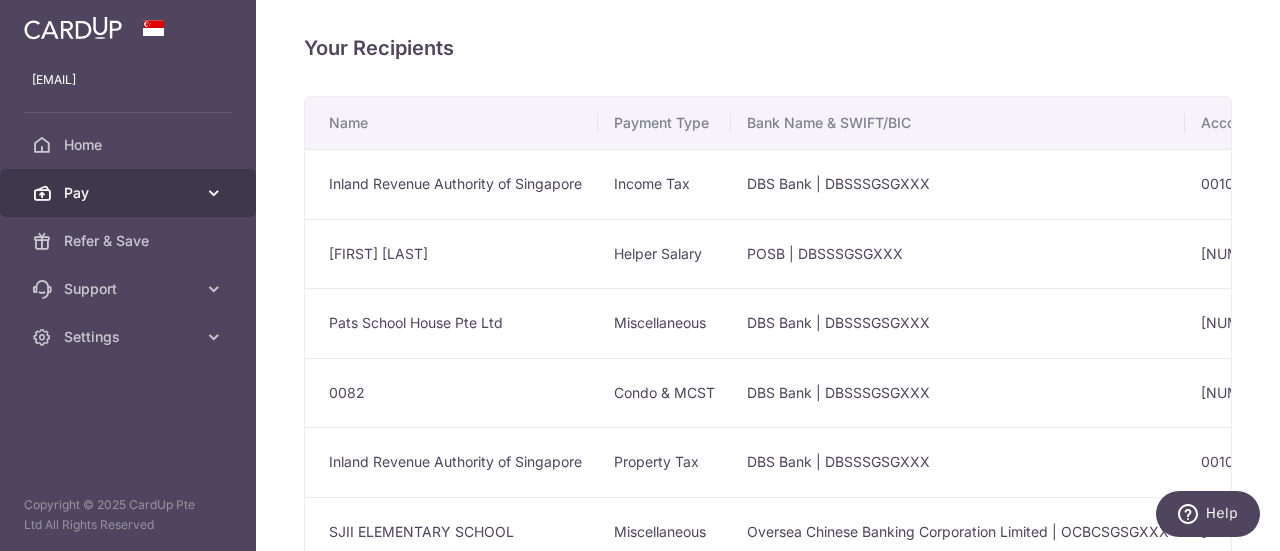 click on "Pay" at bounding box center (130, 193) 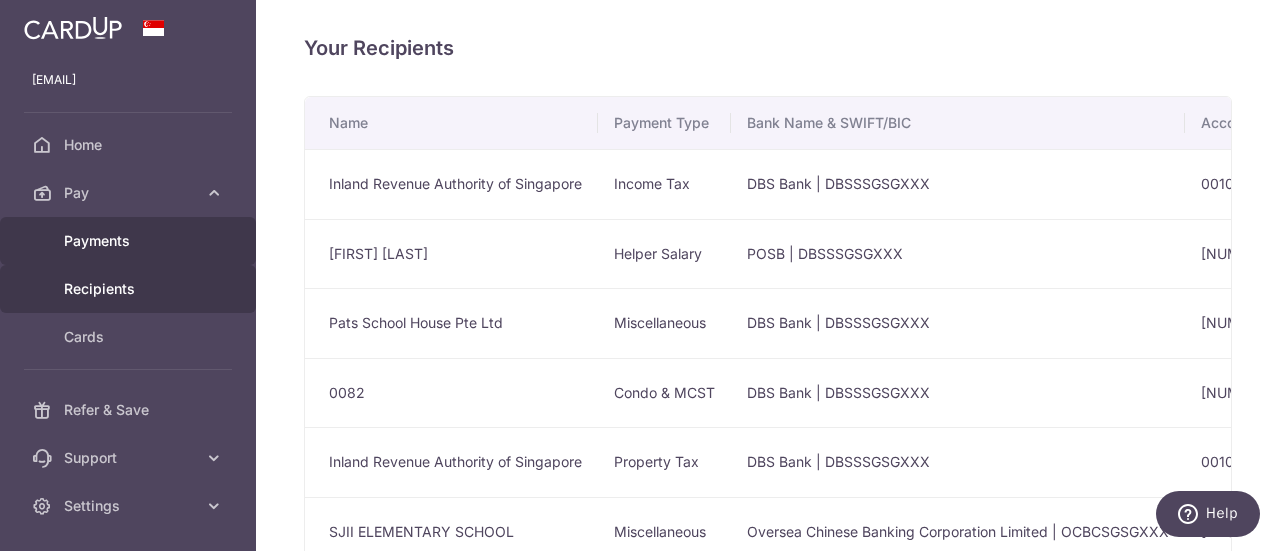 click on "Payments" at bounding box center (130, 241) 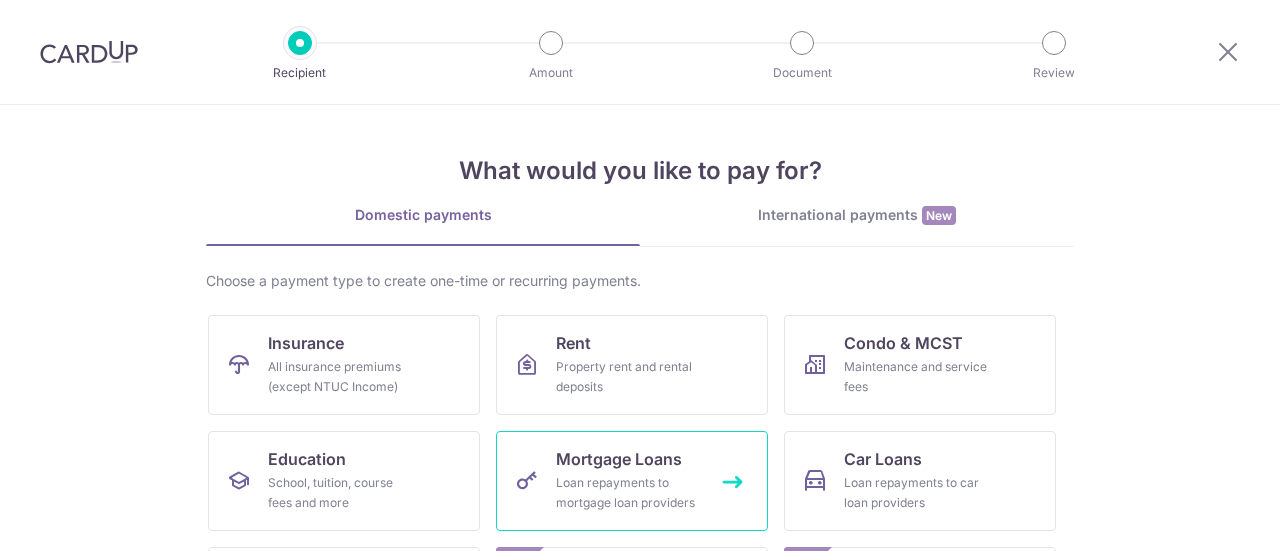 scroll, scrollTop: 0, scrollLeft: 0, axis: both 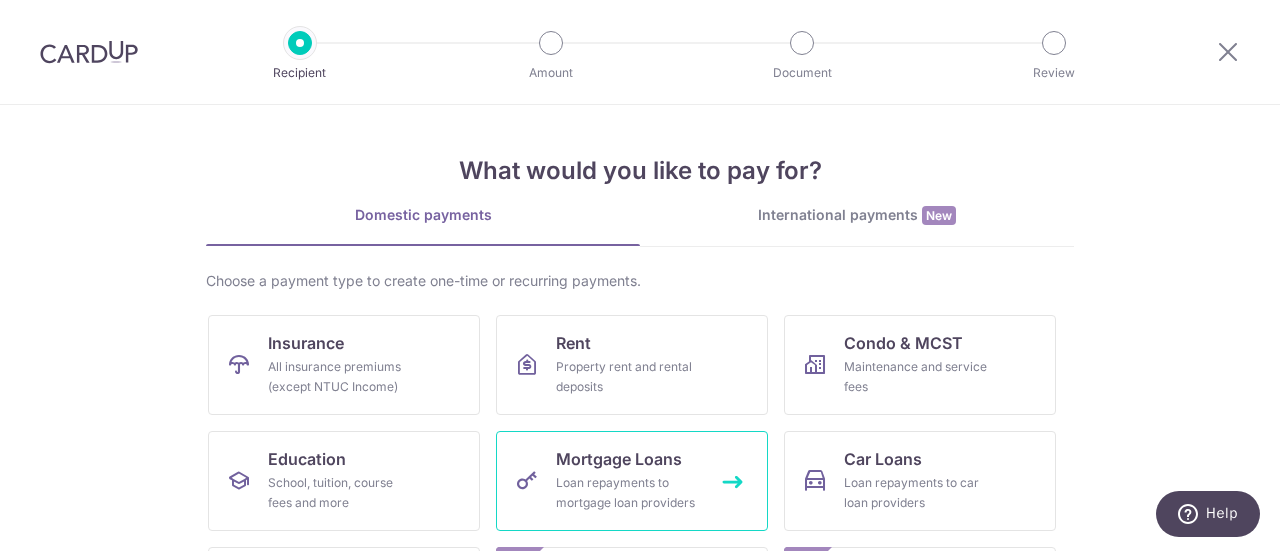 click on "Mortgage Loans" at bounding box center (619, 459) 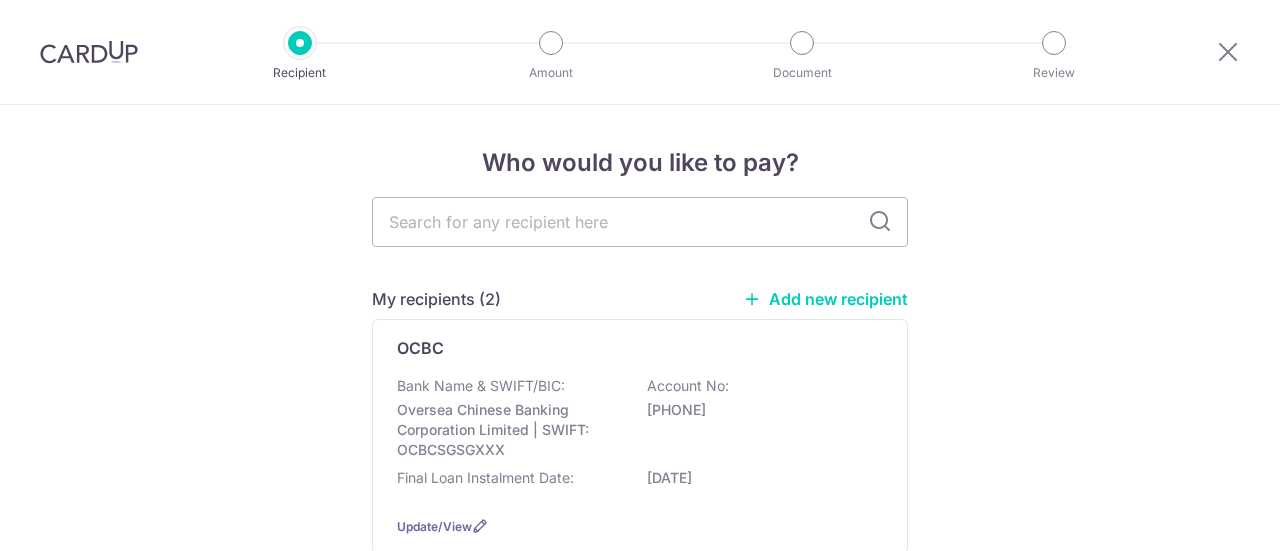 scroll, scrollTop: 0, scrollLeft: 0, axis: both 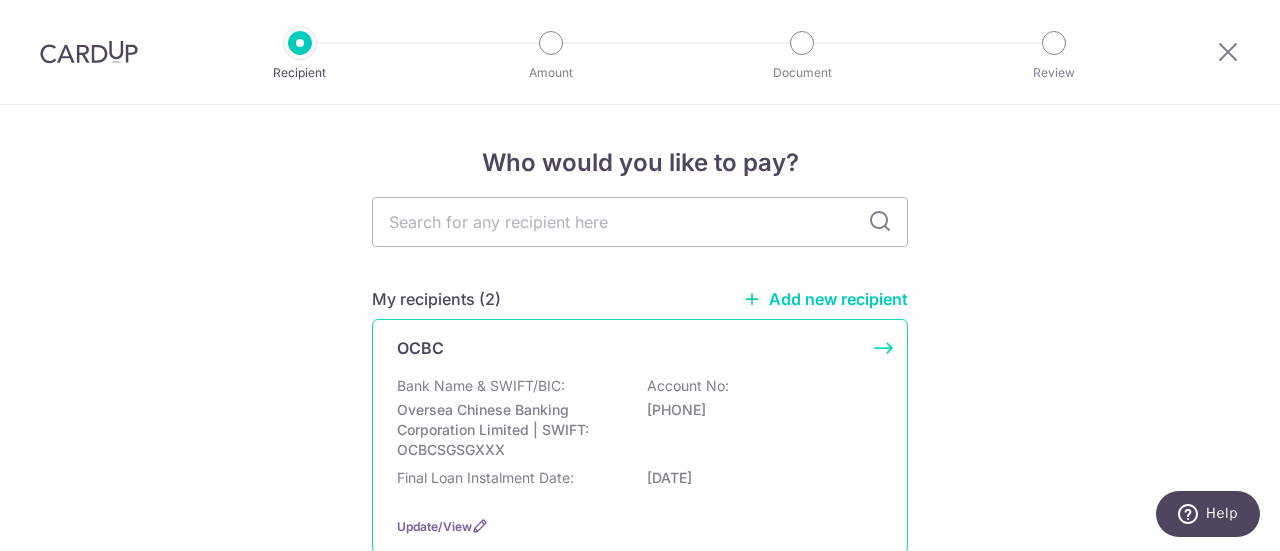 click on "Oversea Chinese Banking Corporation Limited | SWIFT: OCBCSGSGXXX" at bounding box center (509, 430) 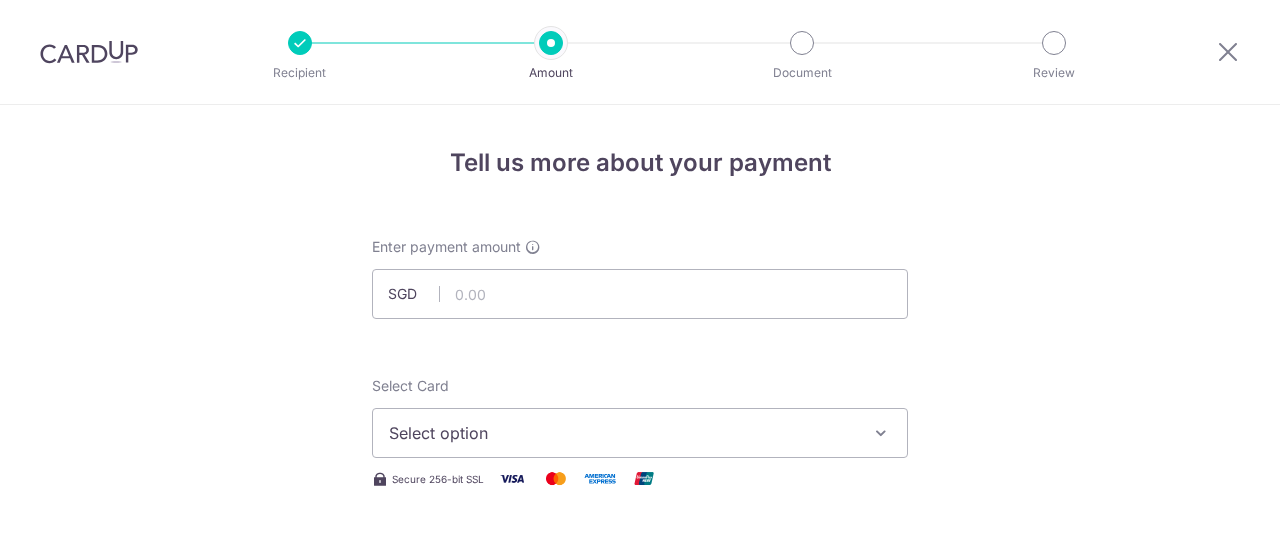 scroll, scrollTop: 0, scrollLeft: 0, axis: both 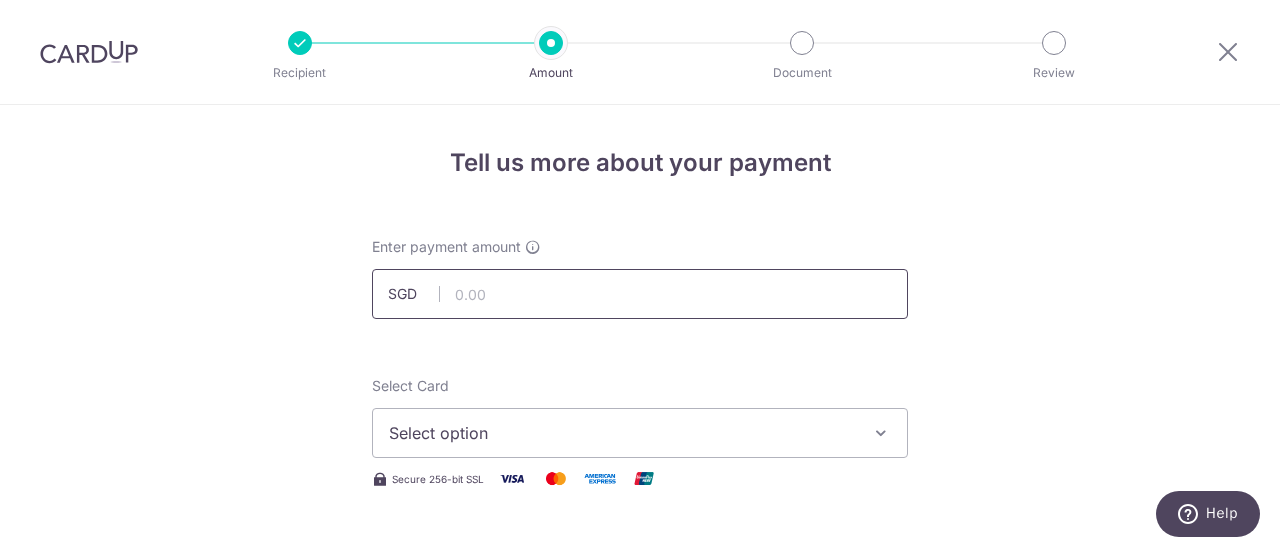click at bounding box center [640, 294] 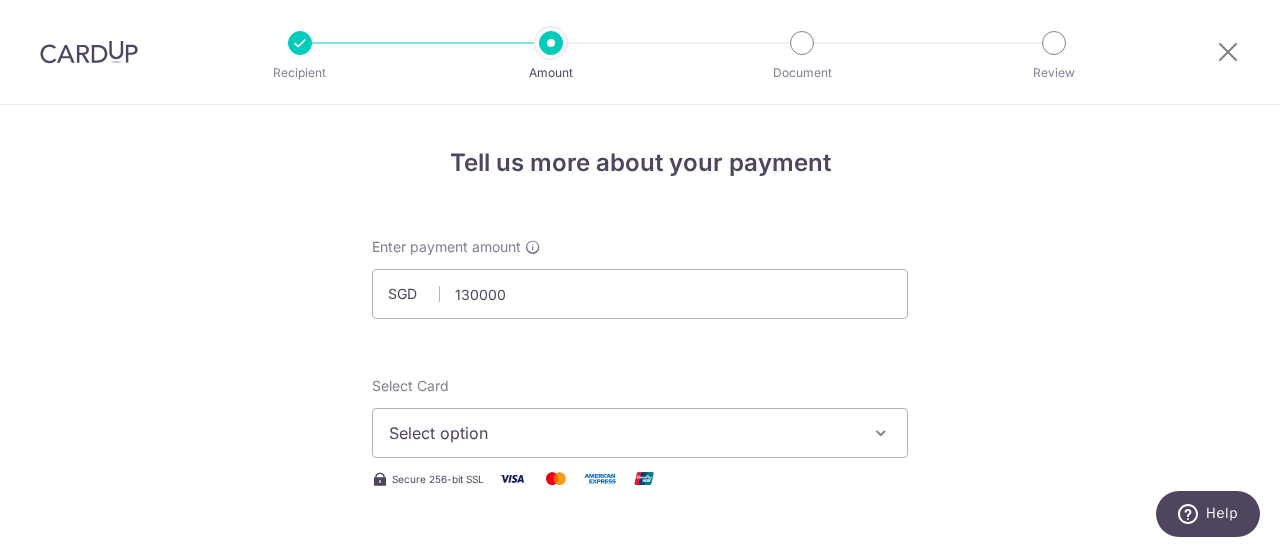 type on "130,000.00" 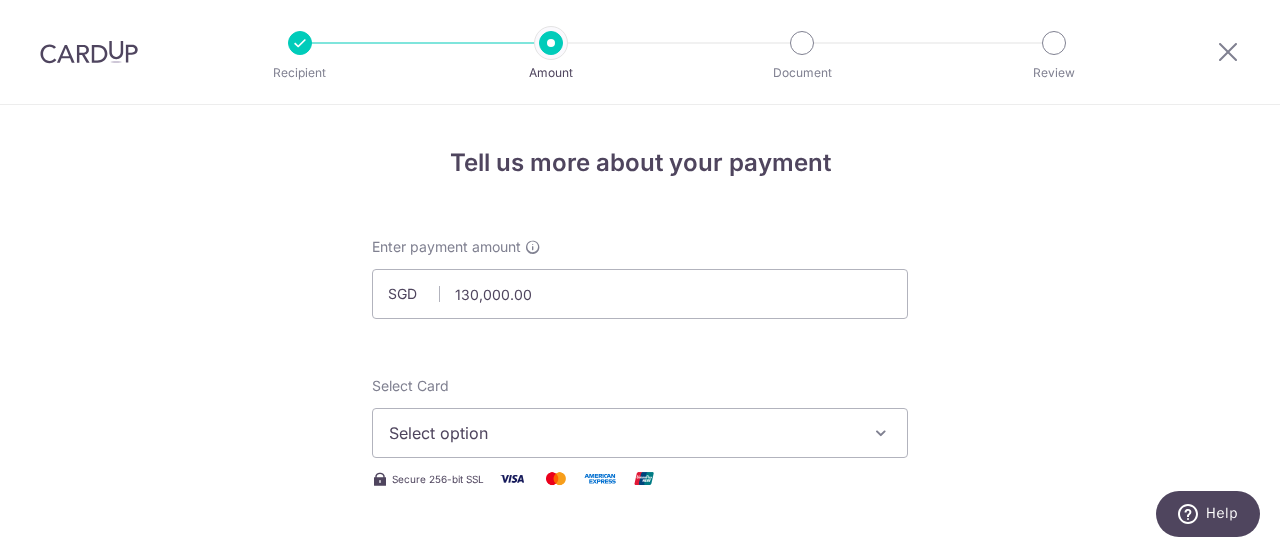 click on "Tell us more about your payment
Enter payment amount
SGD
130,000.00
130000.00
Select Card
Select option
Add credit card
Your Cards
**** 5358
**** 6162
Secure 256-bit SSL
Text
New card details
Card" at bounding box center (640, 1009) 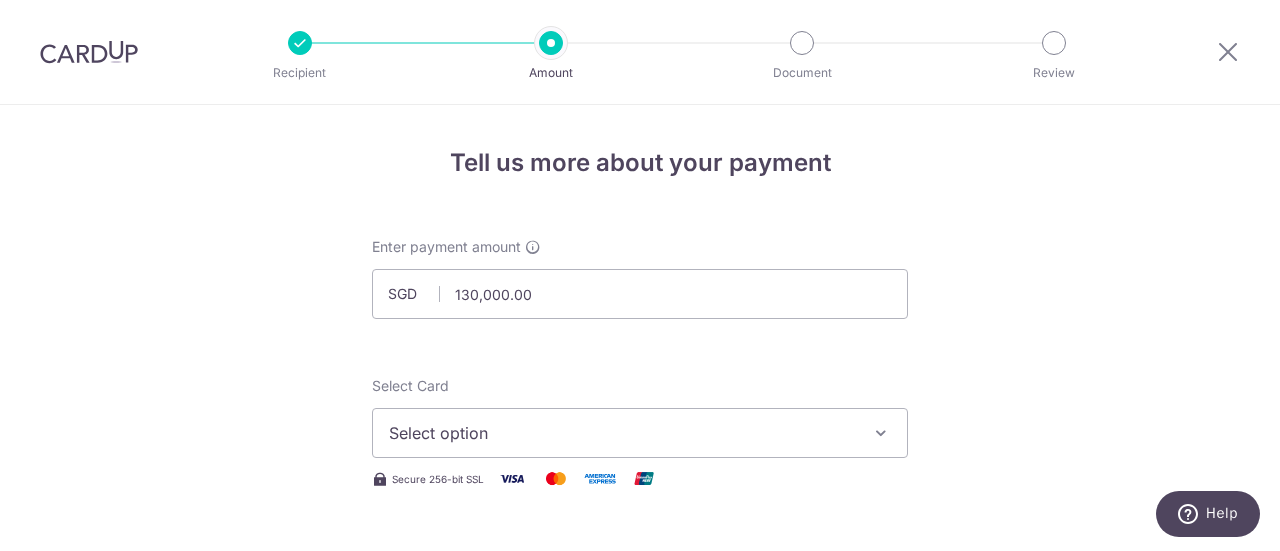 scroll, scrollTop: 47, scrollLeft: 0, axis: vertical 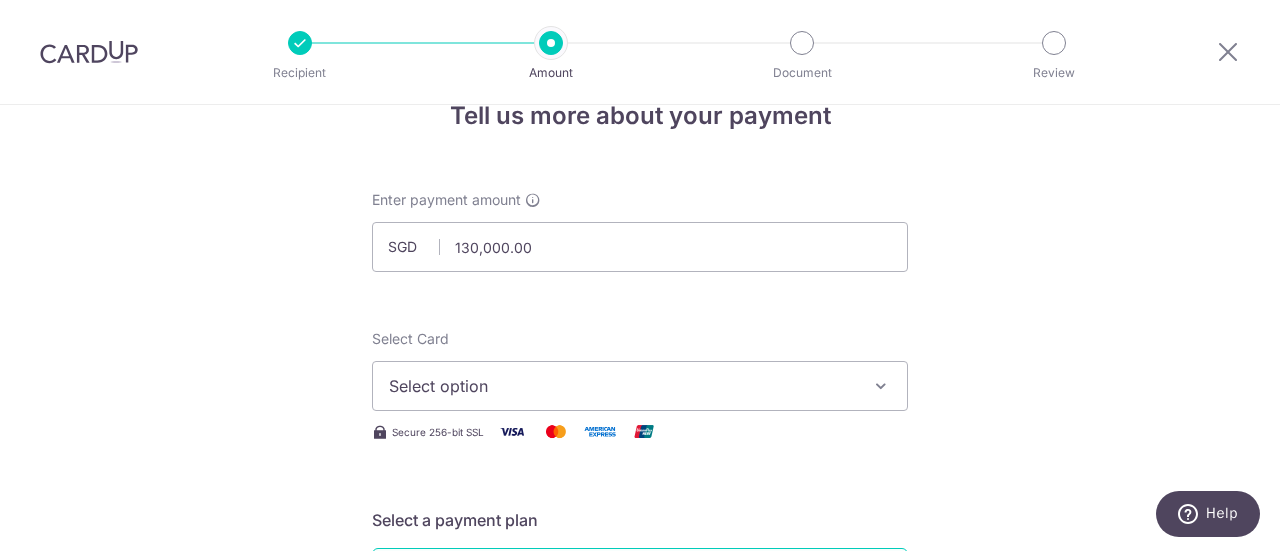 click on "Select option" at bounding box center (622, 386) 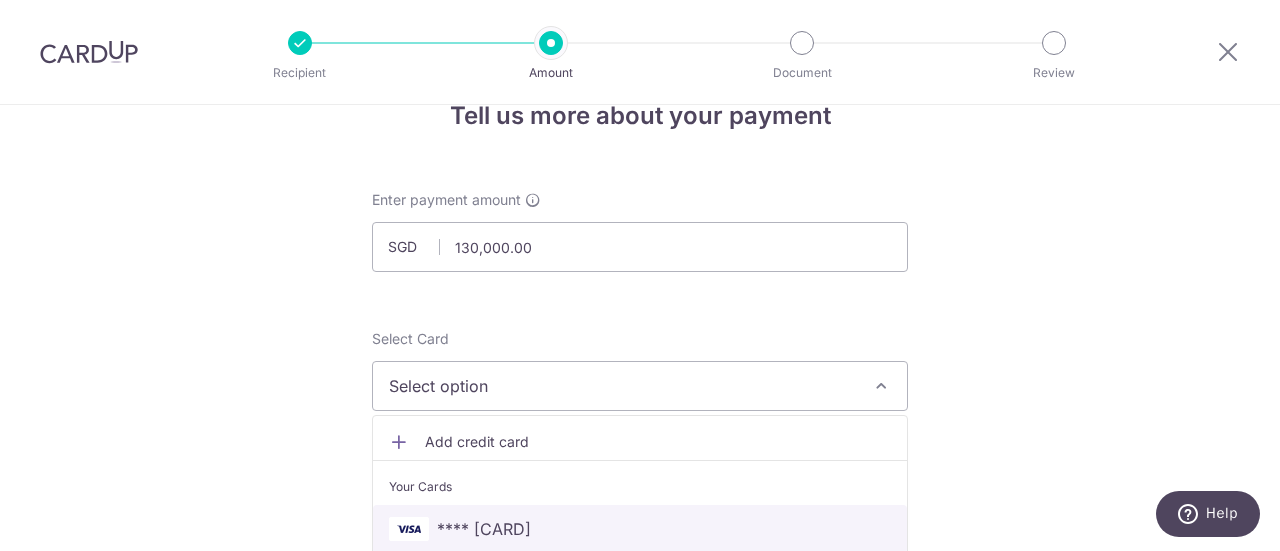 click on "**** 5358" at bounding box center (640, 529) 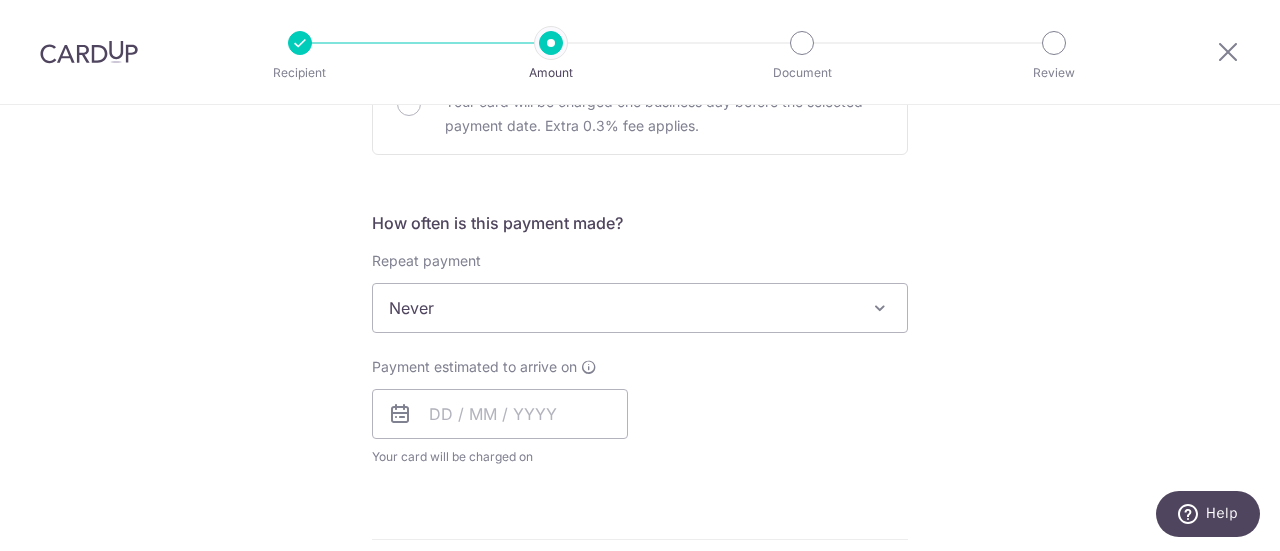 scroll, scrollTop: 702, scrollLeft: 0, axis: vertical 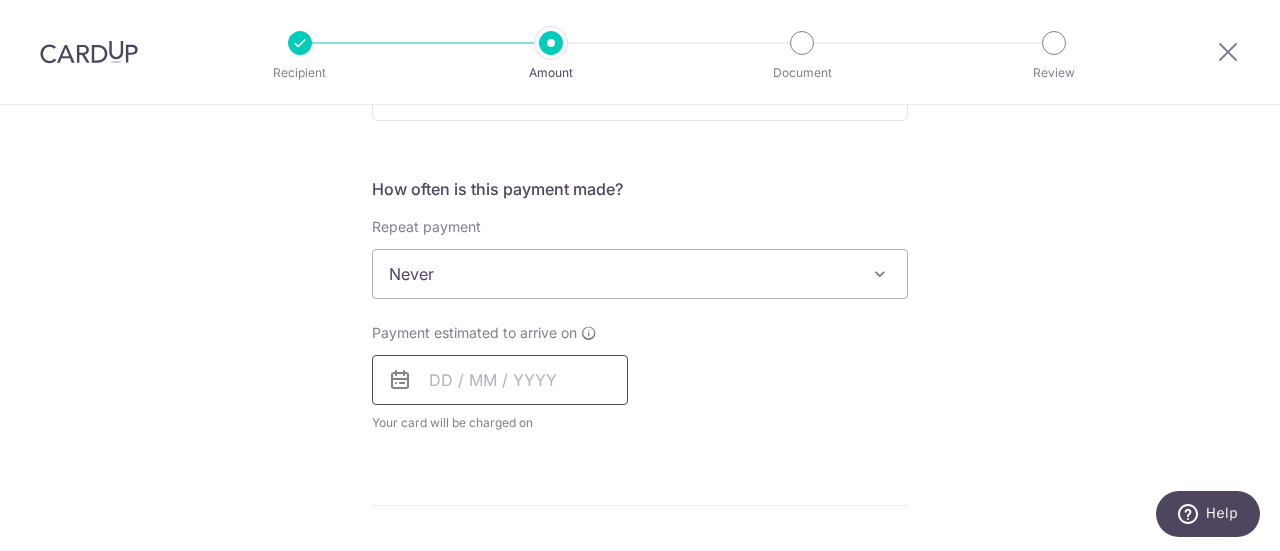 click at bounding box center [500, 380] 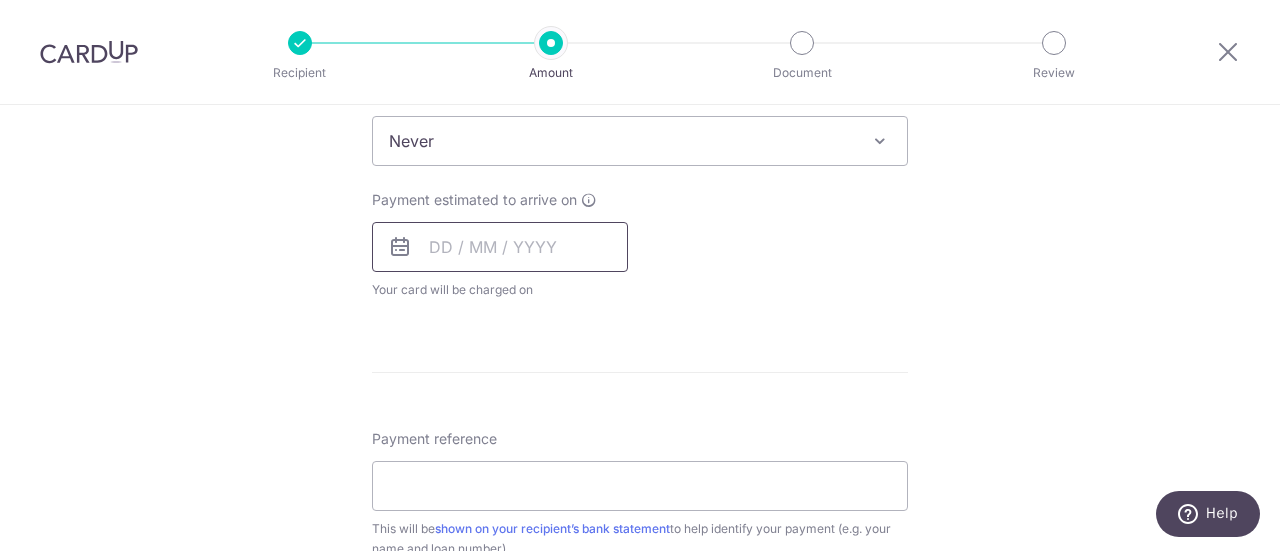scroll, scrollTop: 841, scrollLeft: 0, axis: vertical 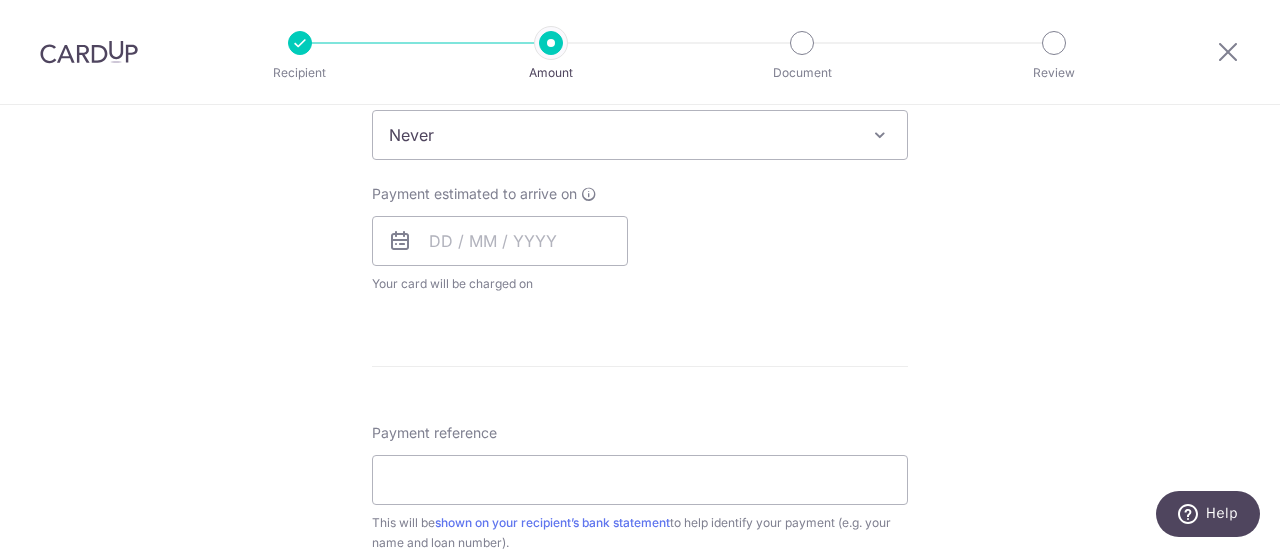 click on "Payment estimated to arrive on
Prev Next Aug Sep Oct Nov Dec 2025 2026 2027 2028 2029 2030 2031 2032 2033 2034 2035 Sun Mon Tue Wed Thu Fri Sat           1 2 3 4 5 6 7 8 9 10 11 12 13 14 15 16 17 18 19 20 21 22 23 24 25 26 27 28 29 30 31             Why are some dates not available?
Your card will be charged on   for the first payment
* If your payment is funded by  9:00am SGT on Tuesday 12/08/2025
12/08/2025
No. of Payments
01/07/2031" at bounding box center (640, 239) 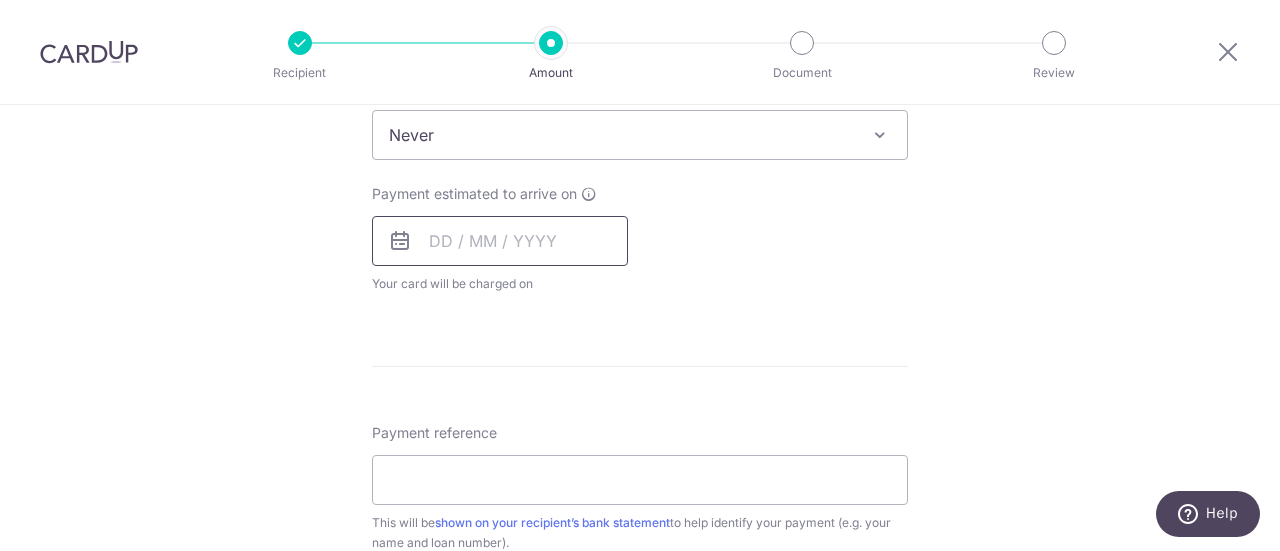 click at bounding box center (500, 241) 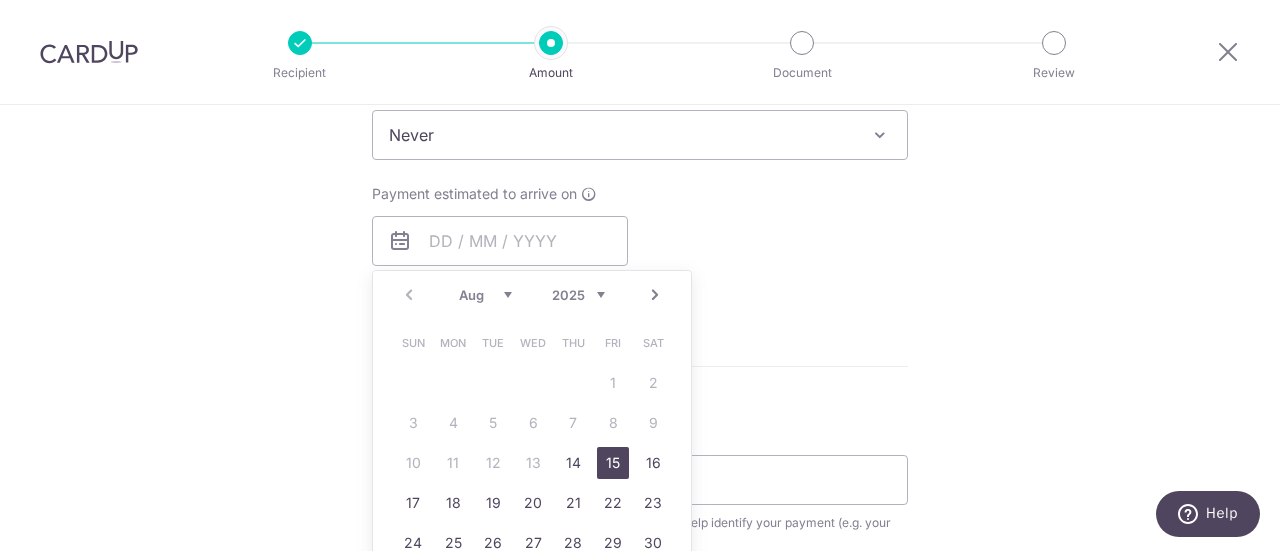 click on "15" at bounding box center [613, 463] 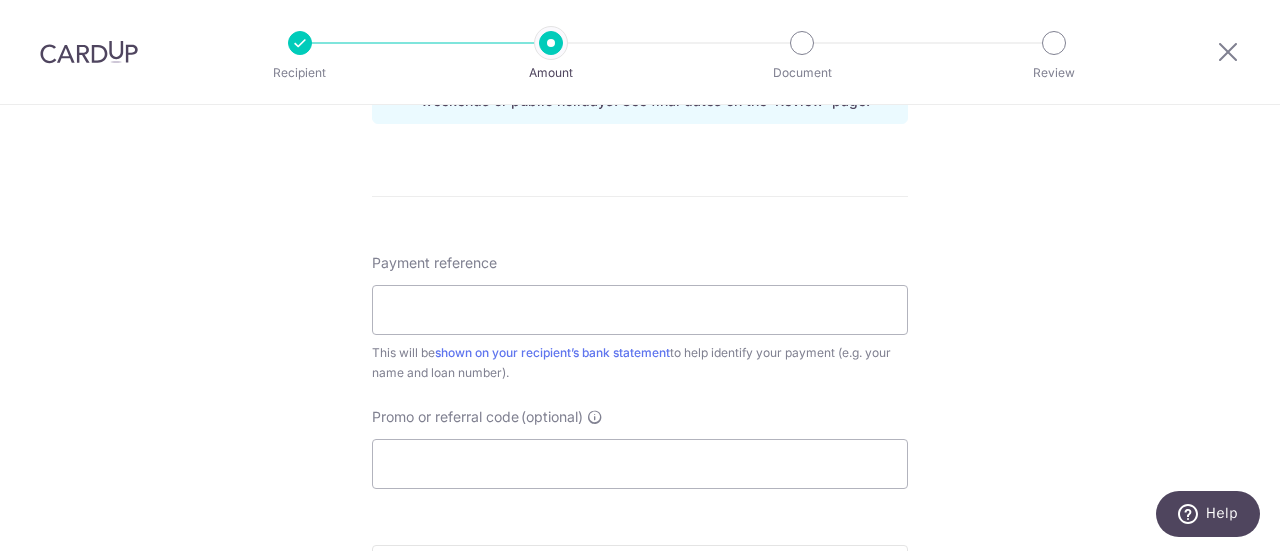 scroll, scrollTop: 1158, scrollLeft: 0, axis: vertical 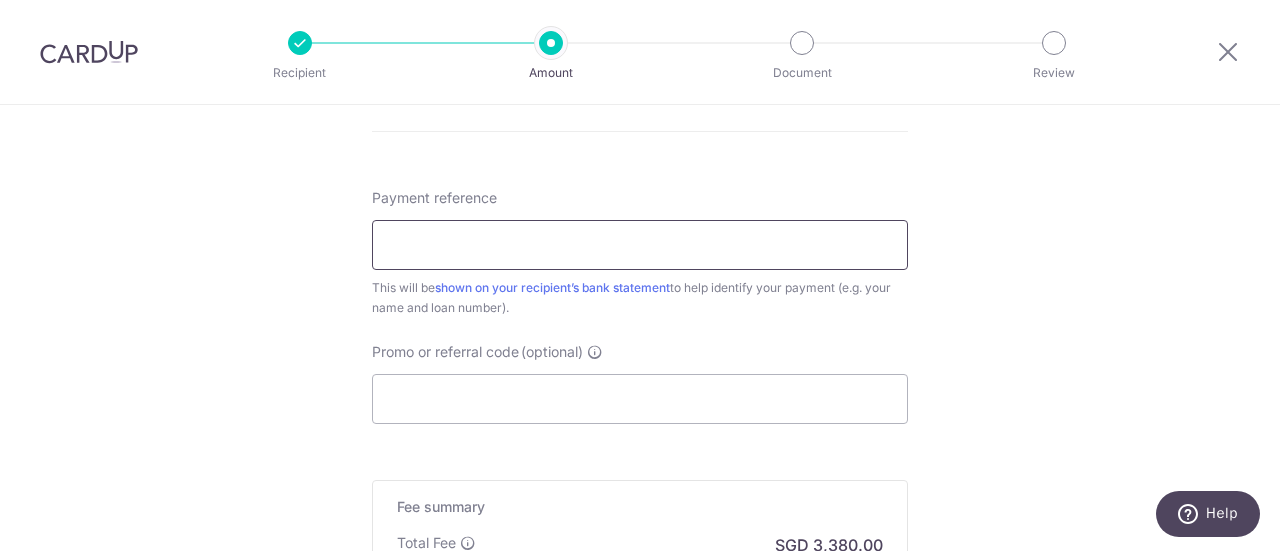 click on "Payment reference" at bounding box center [640, 245] 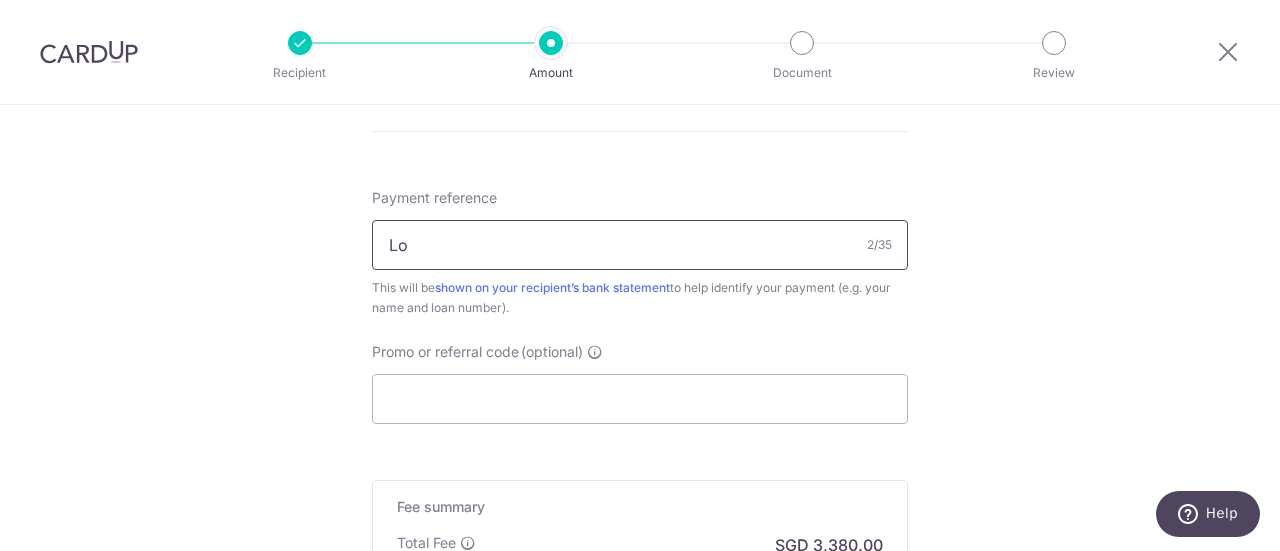 type on "L" 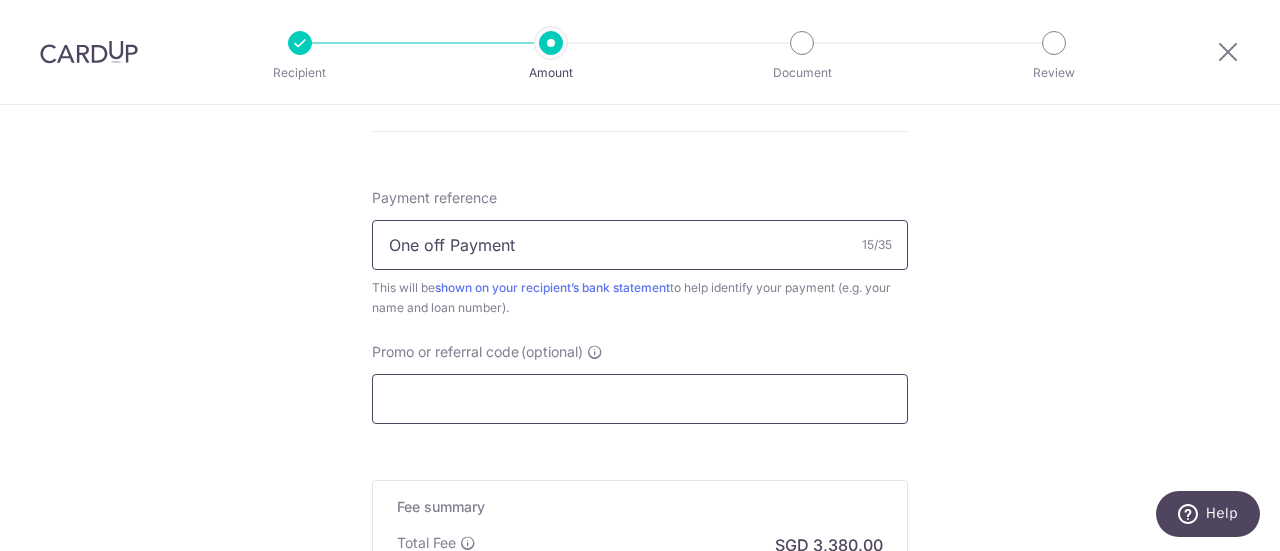 type on "One off Payment" 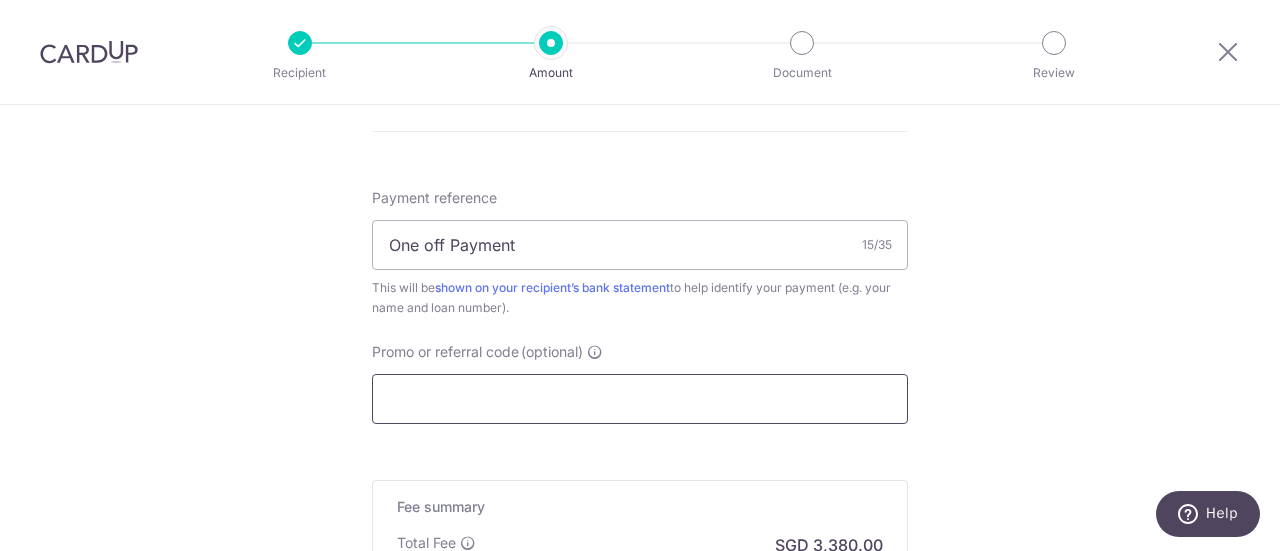 click on "Promo or referral code
(optional)" at bounding box center [640, 399] 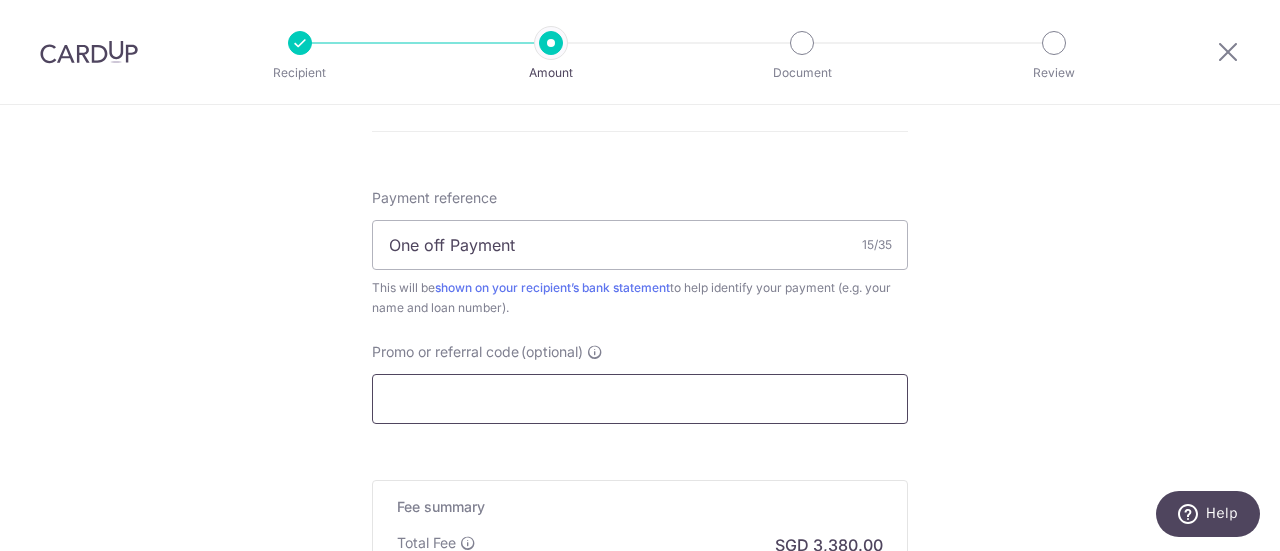 paste on "OFF225" 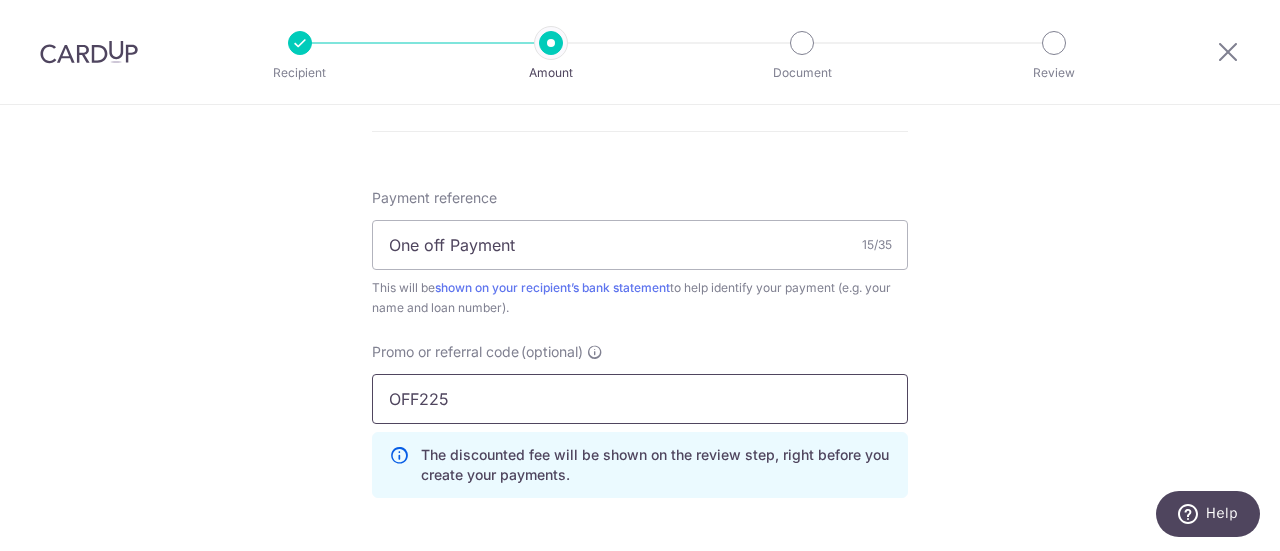 type on "OFF225" 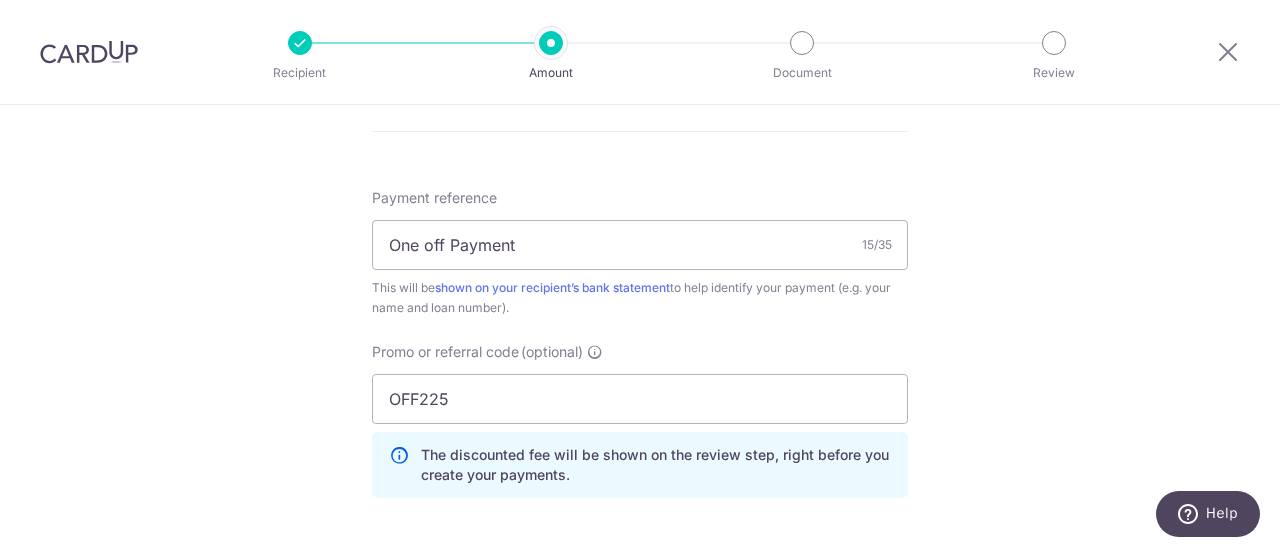 click on "Tell us more about your payment
Enter payment amount
SGD
130,000.00
130000.00
Select Card
**** 5358
Add credit card
Your Cards
**** 5358
**** 6162
Secure 256-bit SSL
Text
New card details
Card
Secure 256-bit SSL" at bounding box center (640, -63) 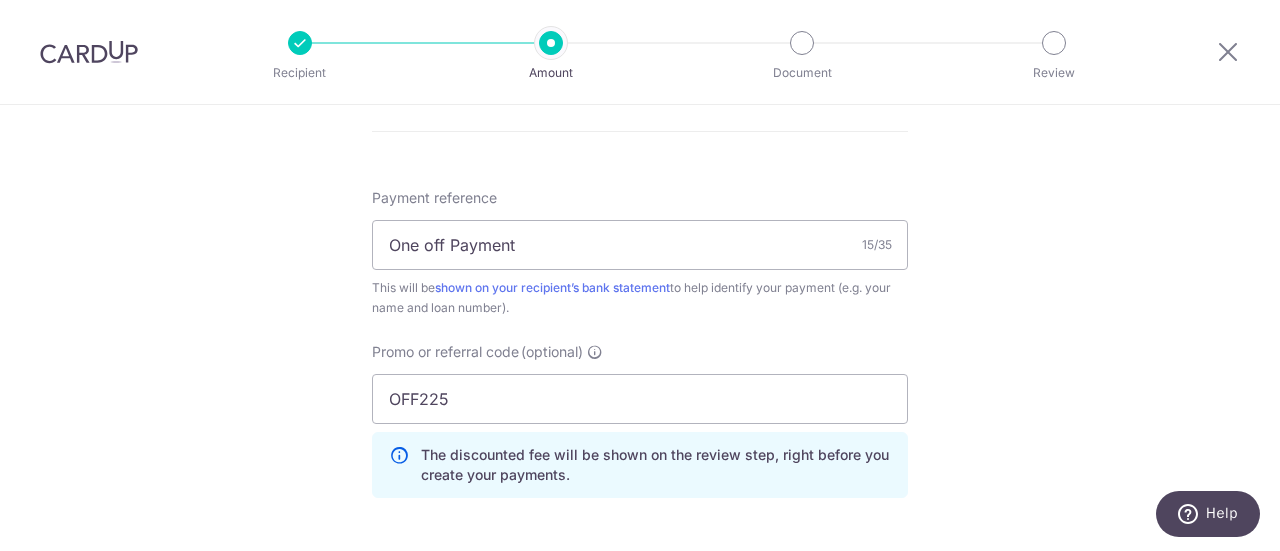 scroll, scrollTop: 1432, scrollLeft: 0, axis: vertical 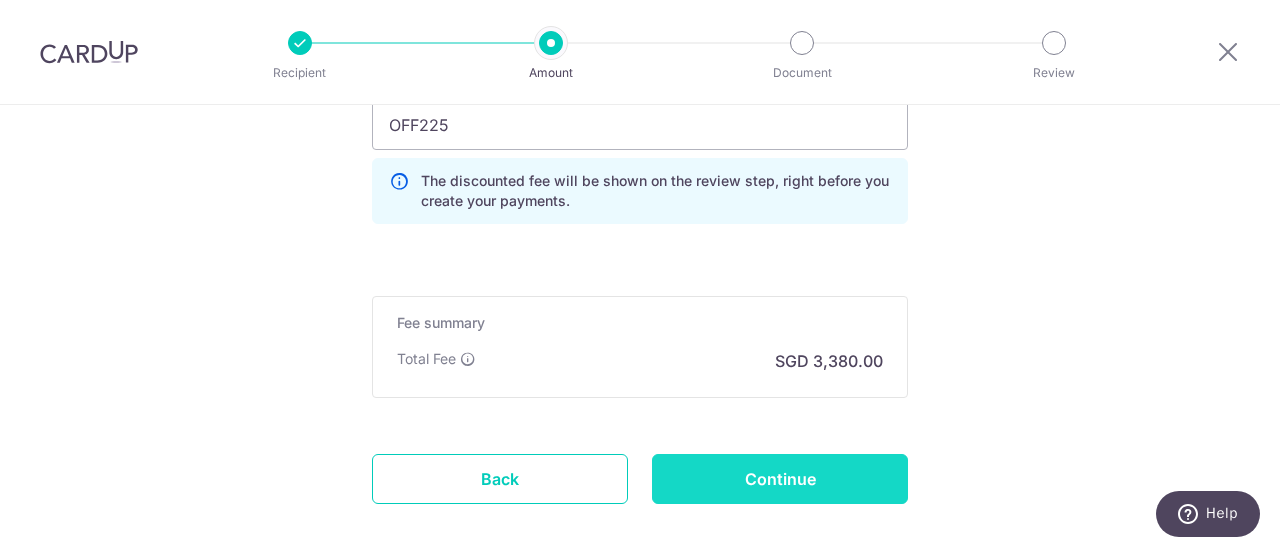 click on "Continue" at bounding box center [780, 479] 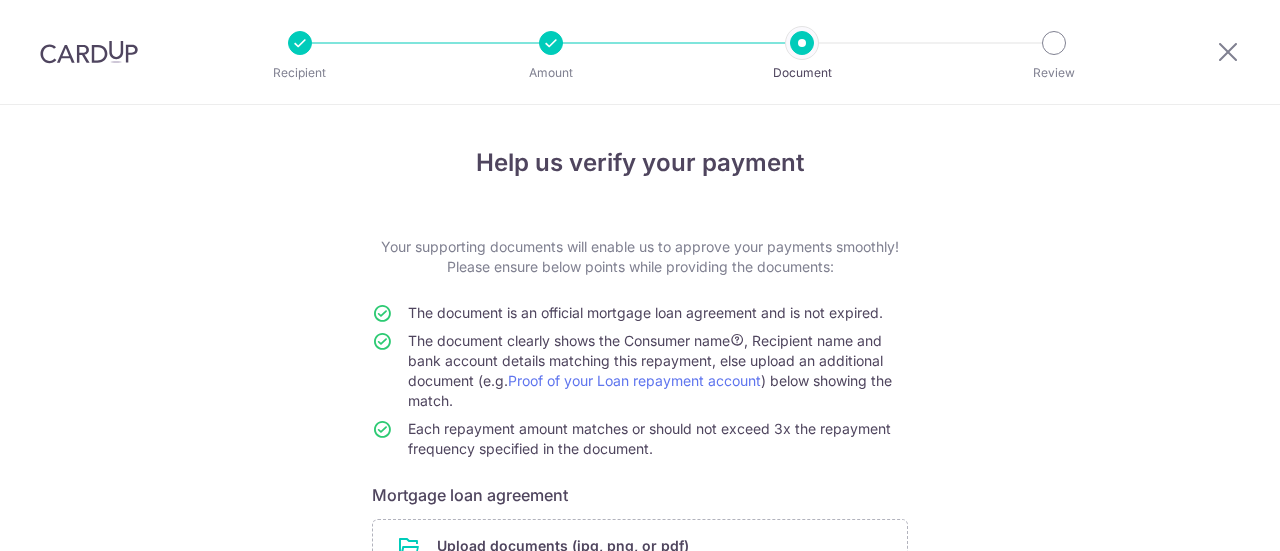 scroll, scrollTop: 0, scrollLeft: 0, axis: both 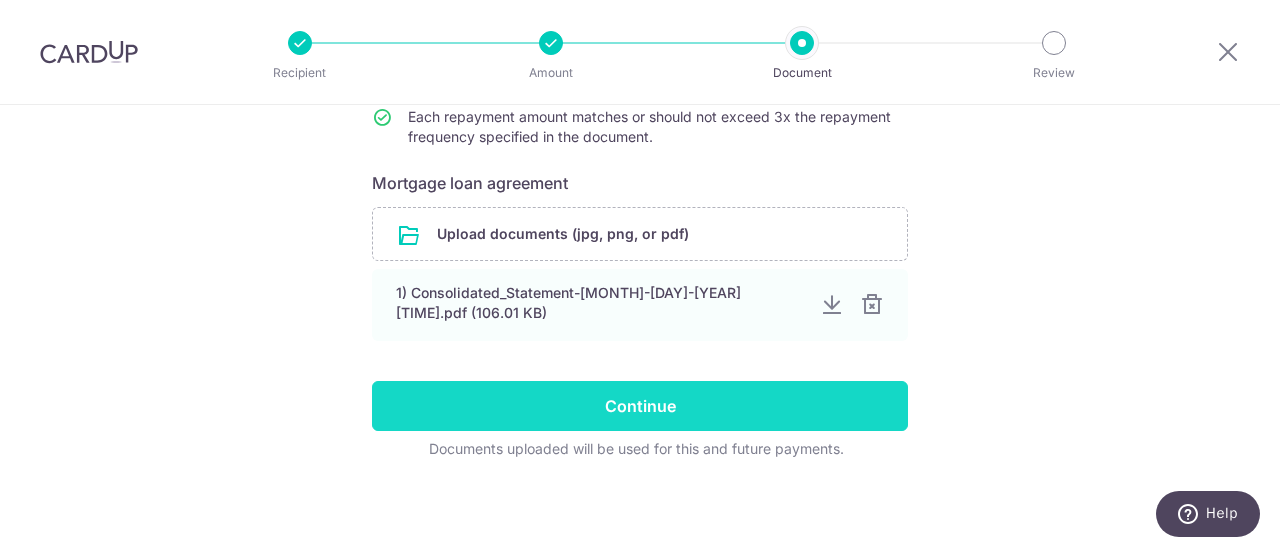 click on "Continue" at bounding box center [640, 406] 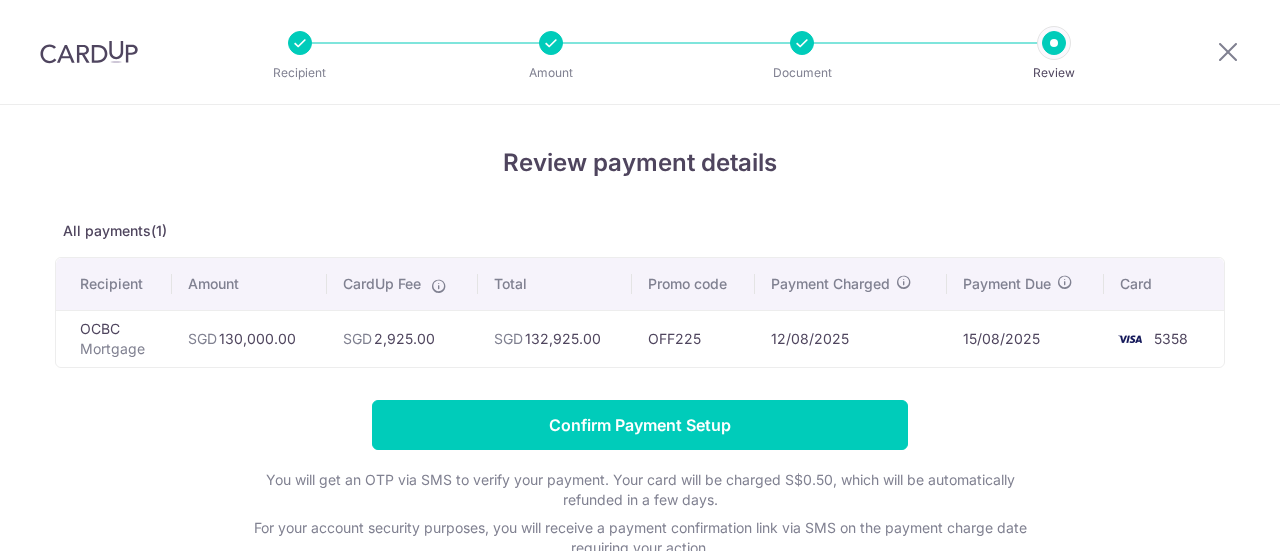 scroll, scrollTop: 0, scrollLeft: 0, axis: both 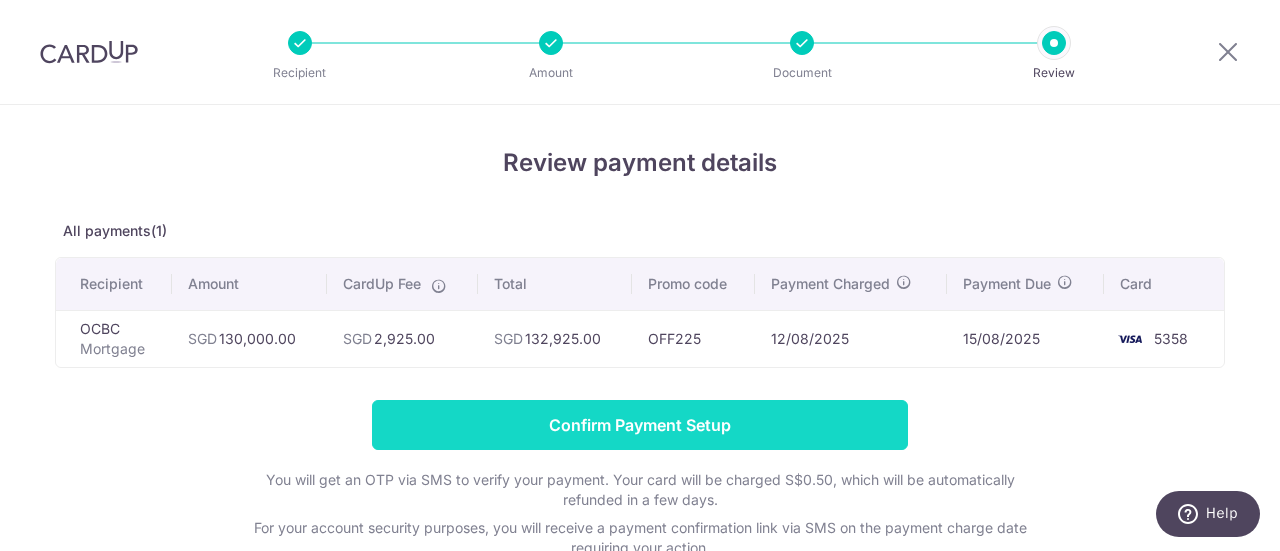 click on "Confirm Payment Setup" at bounding box center (640, 425) 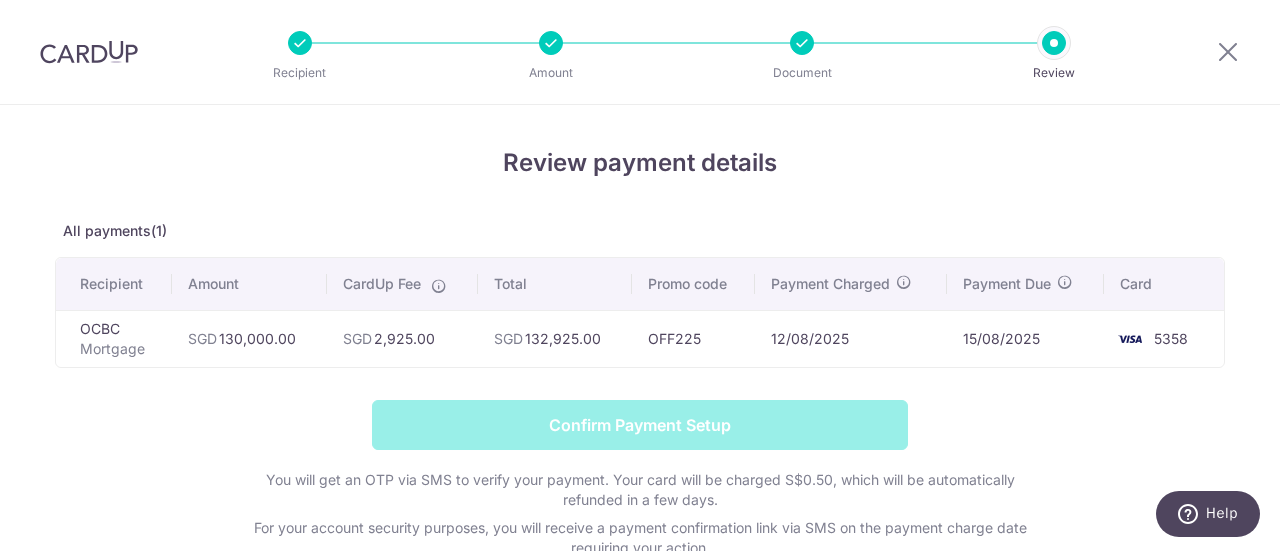 click on "Confirm Payment Setup
You will get an OTP via SMS to verify your payment. Your card will be charged S$[AMOUNT], which will be automatically refunded in a few days.
For your account security purposes, you will receive a payment confirmation link via SMS on the payment charge date requiring your action.
By clicking Confirm Payment Setup, you accept that these payments cannot be refunded by CardUp directly (in accordance with the  Terms of Service ). You can cancel/edit these payments from your dashboard before the payment charged date.
This payment is treated as a repeat transaction as you have paid this payee earlier." at bounding box center (640, 541) 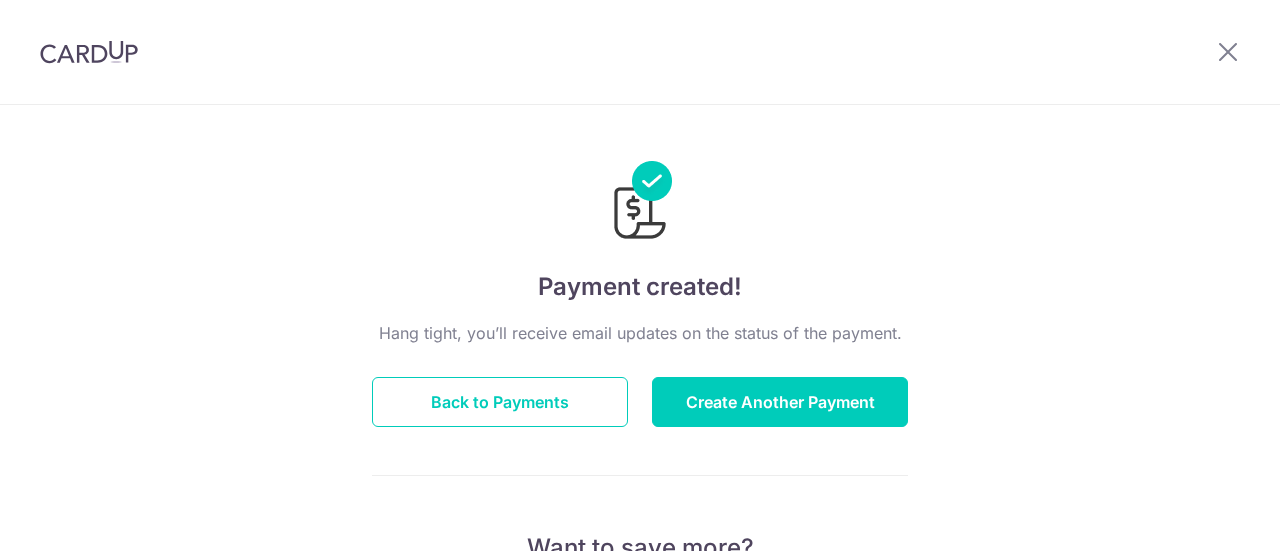 scroll, scrollTop: 0, scrollLeft: 0, axis: both 